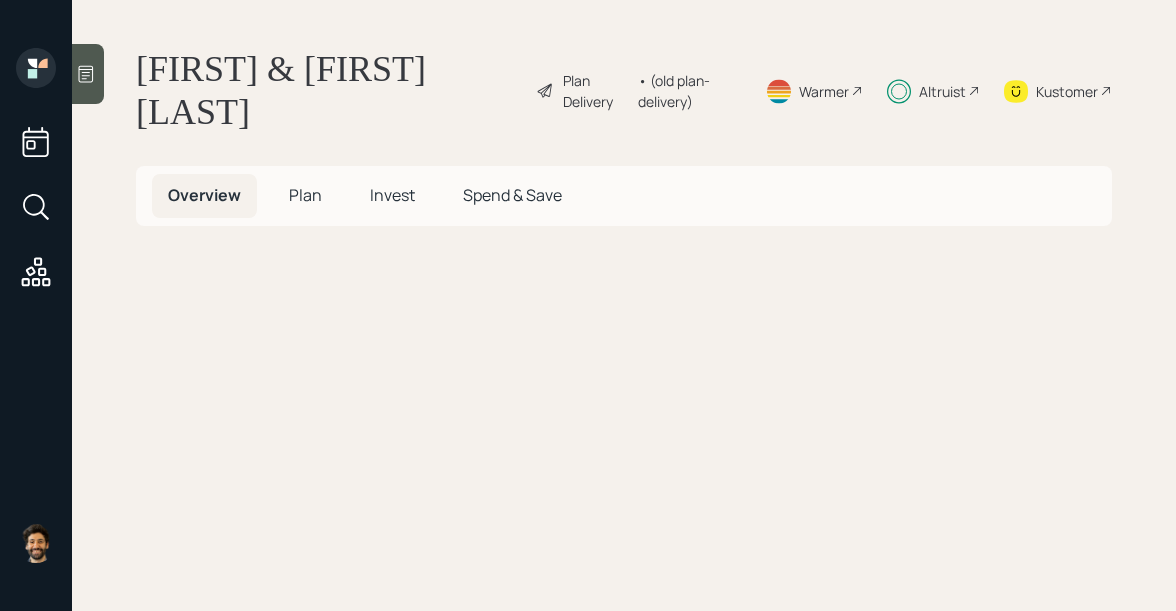scroll, scrollTop: 0, scrollLeft: 0, axis: both 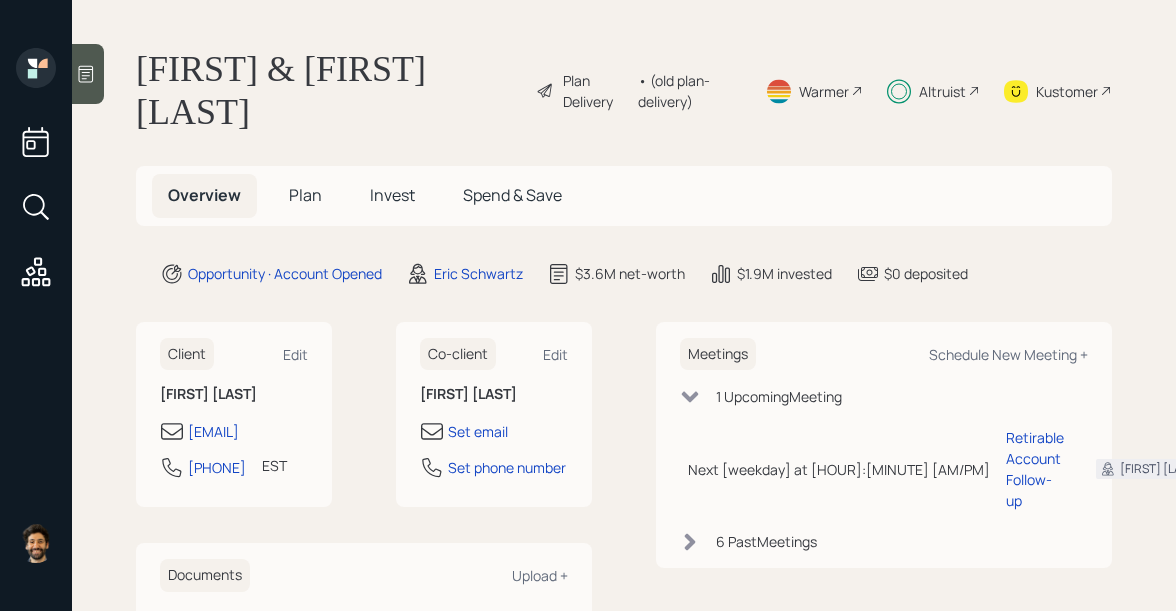 click on "Invest" at bounding box center [305, 195] 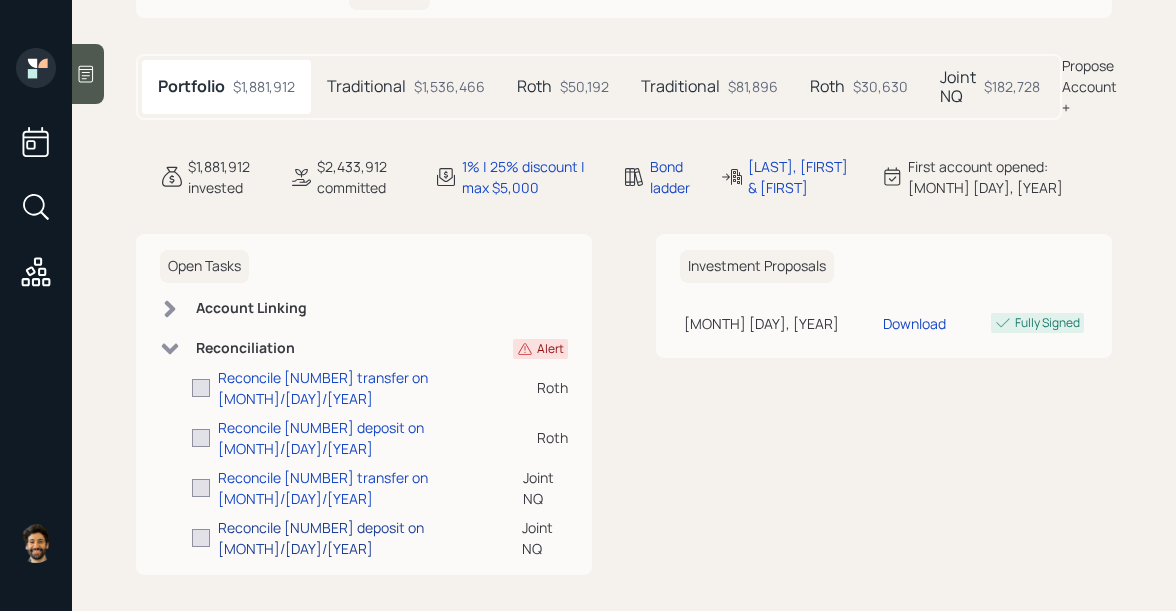 scroll, scrollTop: 188, scrollLeft: 0, axis: vertical 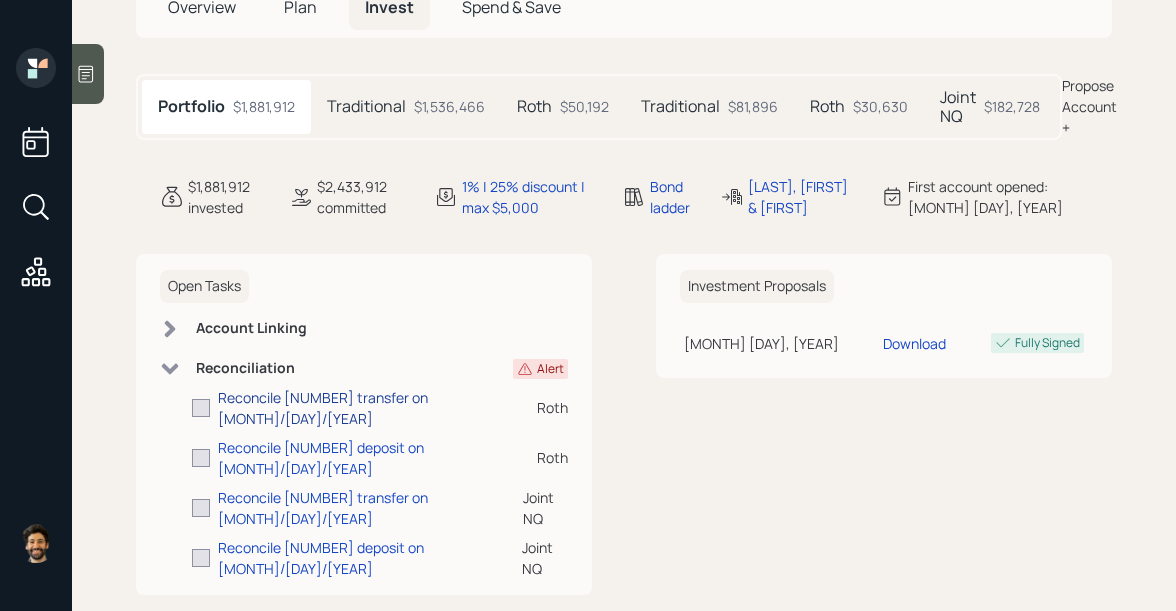 click on "Reconcile [NUMBER] transfer on [MONTH]/[DAY]/[YEAR]" at bounding box center (377, 408) 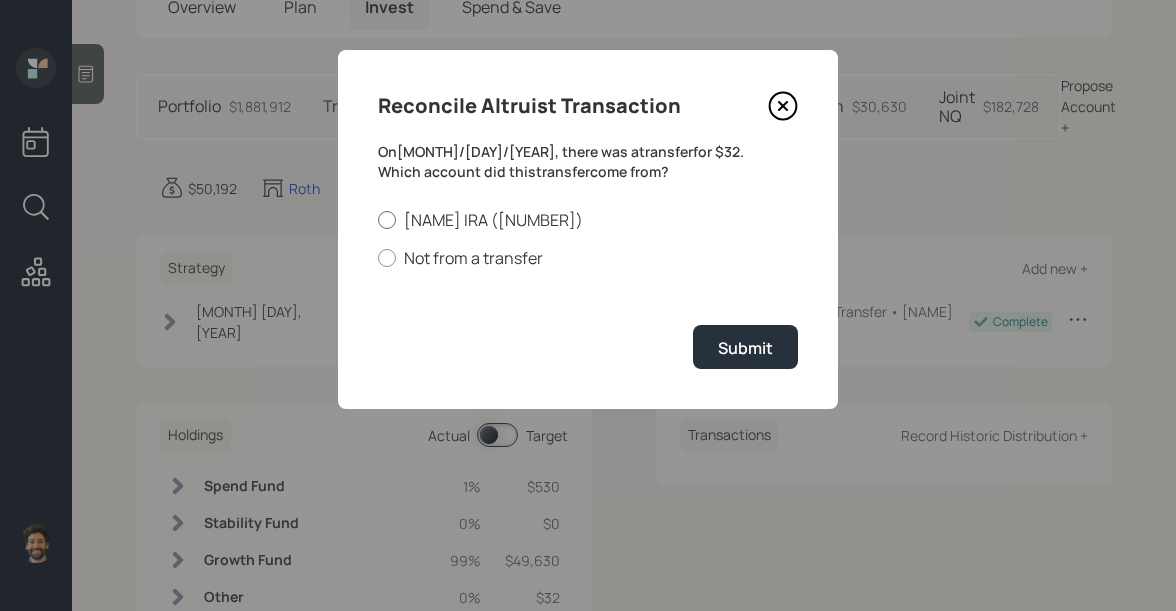 click on "[NAME] IRA ([NUMBER])" at bounding box center [588, 220] 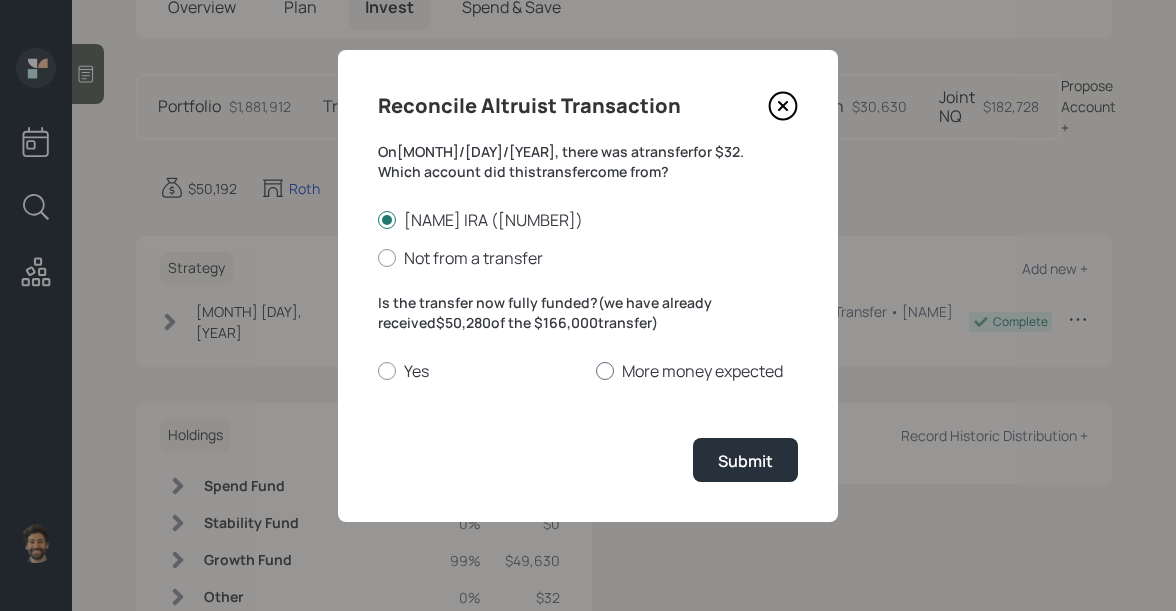 click on "More money expected" at bounding box center [697, 371] 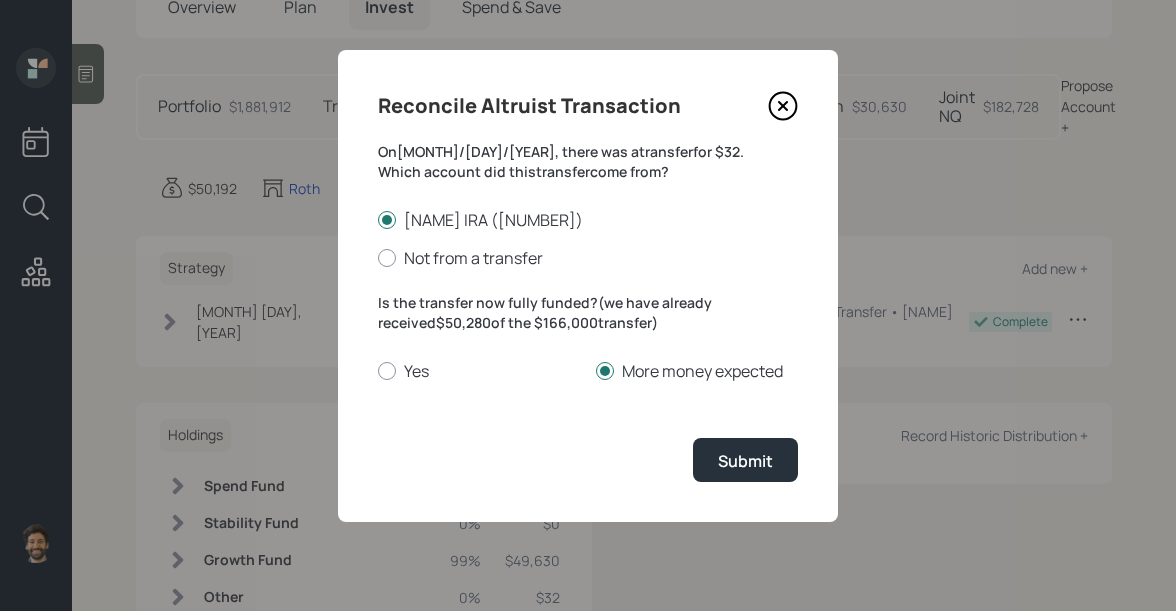 click on "On [MONTH]/[DAY]/[YEAR], there was a transfer for [NUMBER]. Which account did this transfer come from? [NAME] IRA ([NUMBER]) Not from a transfer Is the transfer now fully funded? (we have already received [NUMBER] of the [NUMBER] transfer) Yes More money expected Submit" at bounding box center (588, 312) 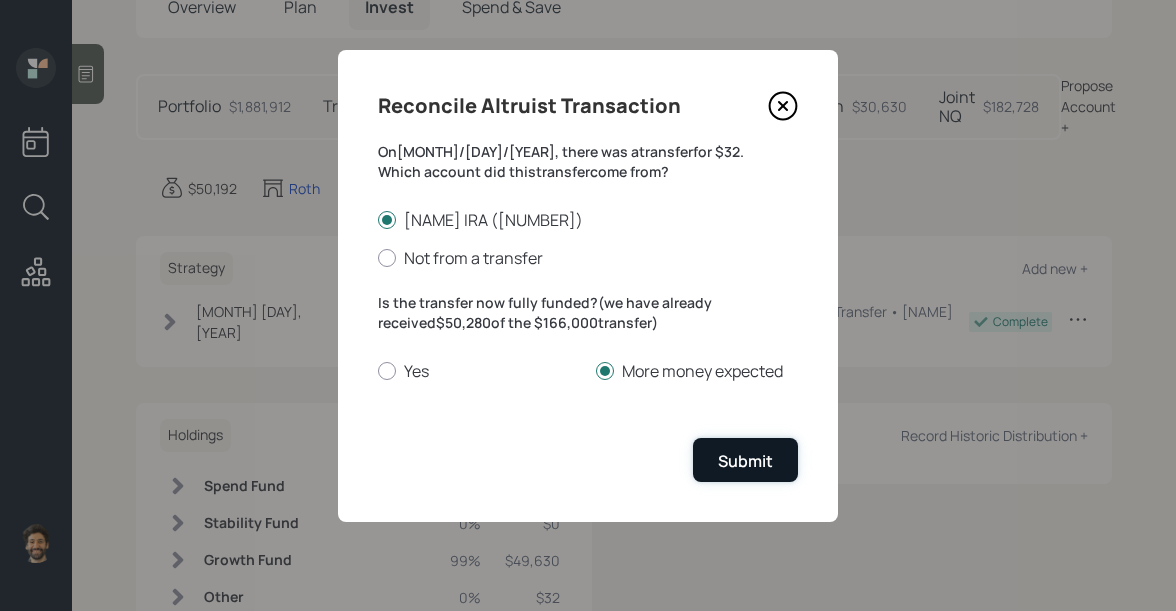 click on "Submit" at bounding box center [745, 461] 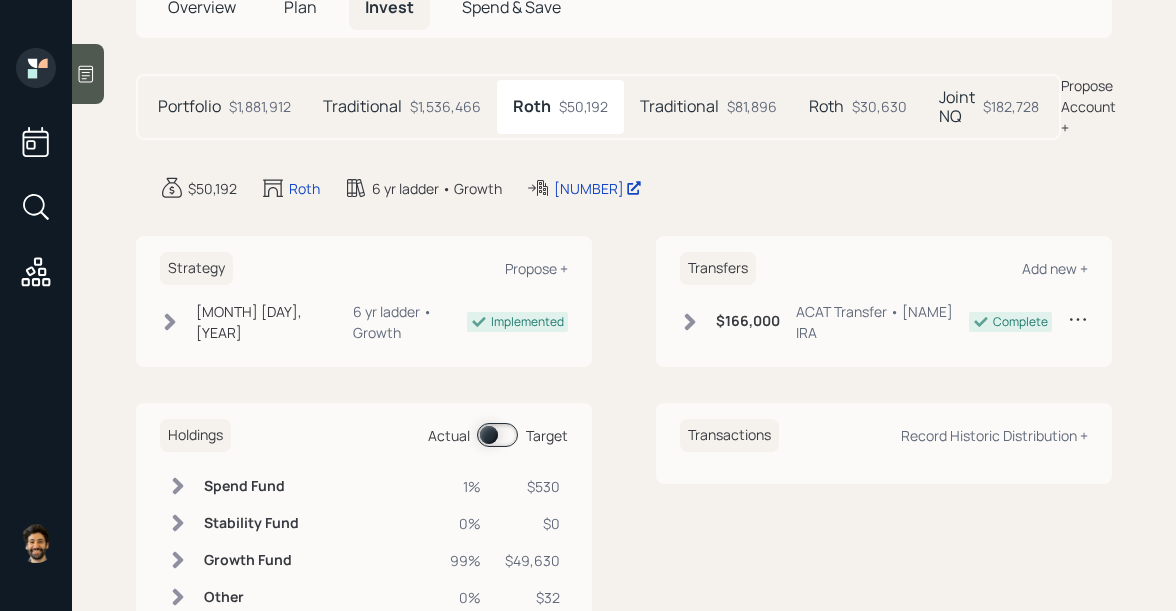 click on "Portfolio $1,881,912" at bounding box center [224, 107] 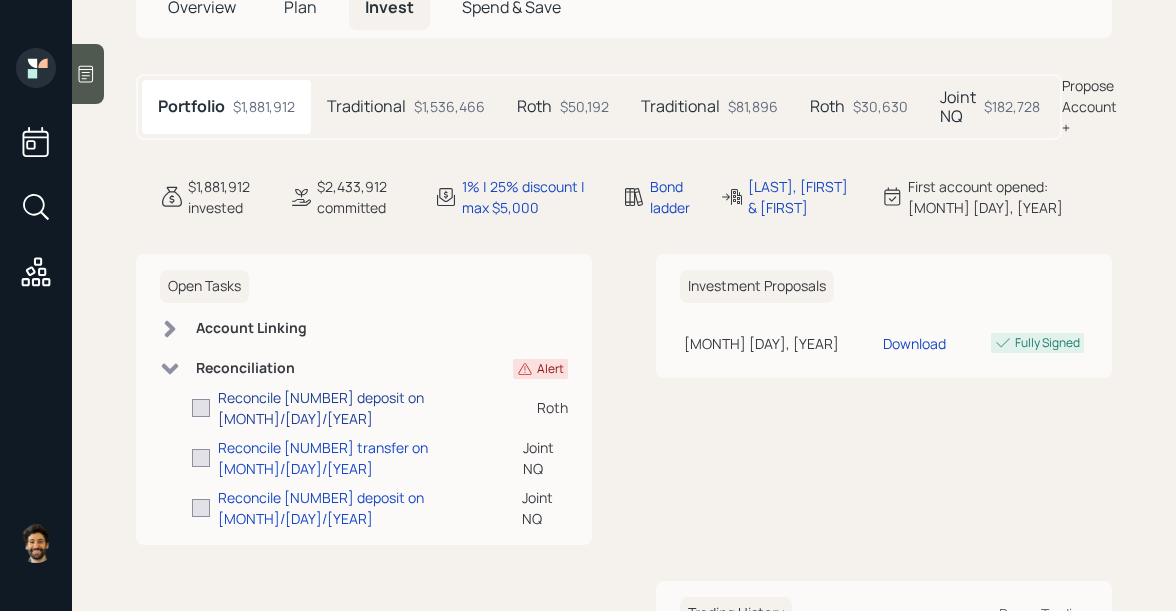 click on "Reconcile [NUMBER] deposit on [MONTH]/[DAY]/[YEAR]" at bounding box center [377, 408] 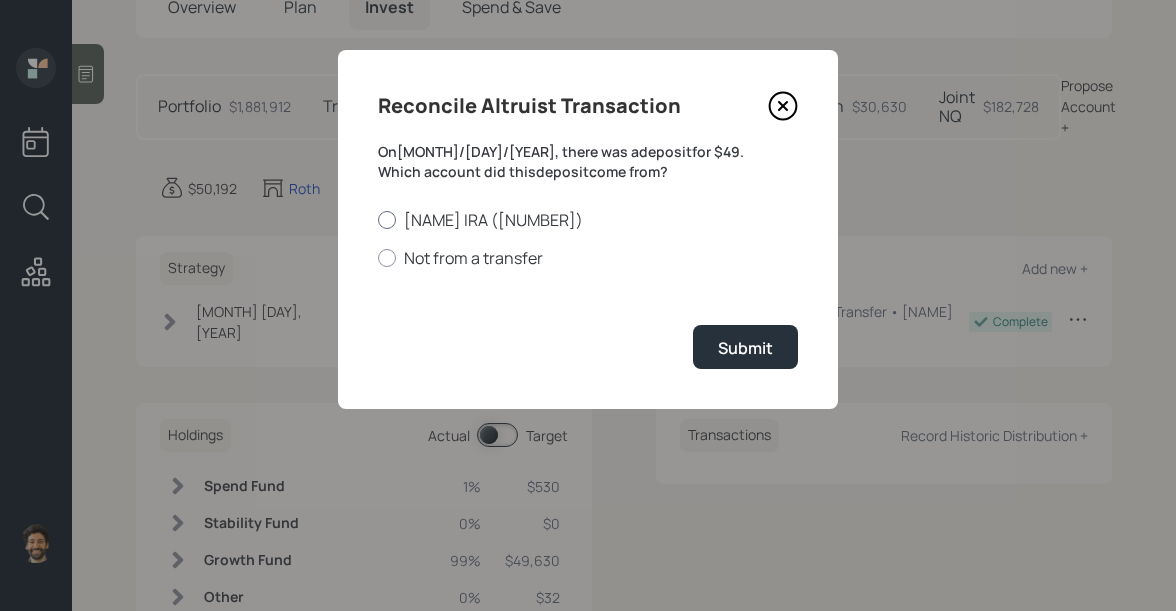 click on "[NAME] IRA ([NUMBER])" at bounding box center [588, 220] 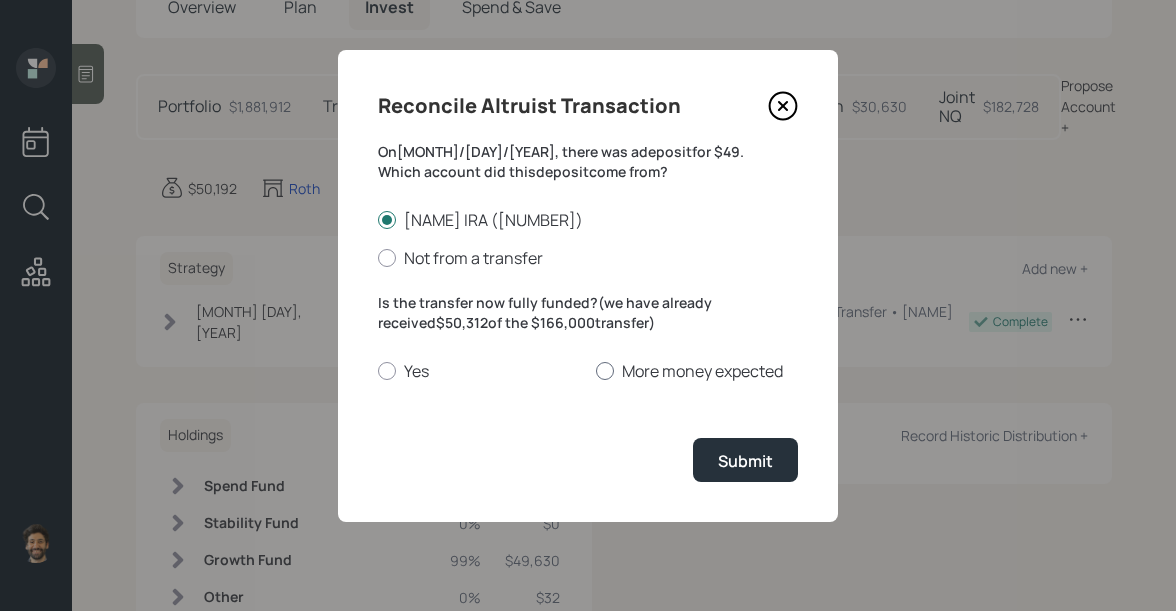 click on "More money expected" at bounding box center [697, 371] 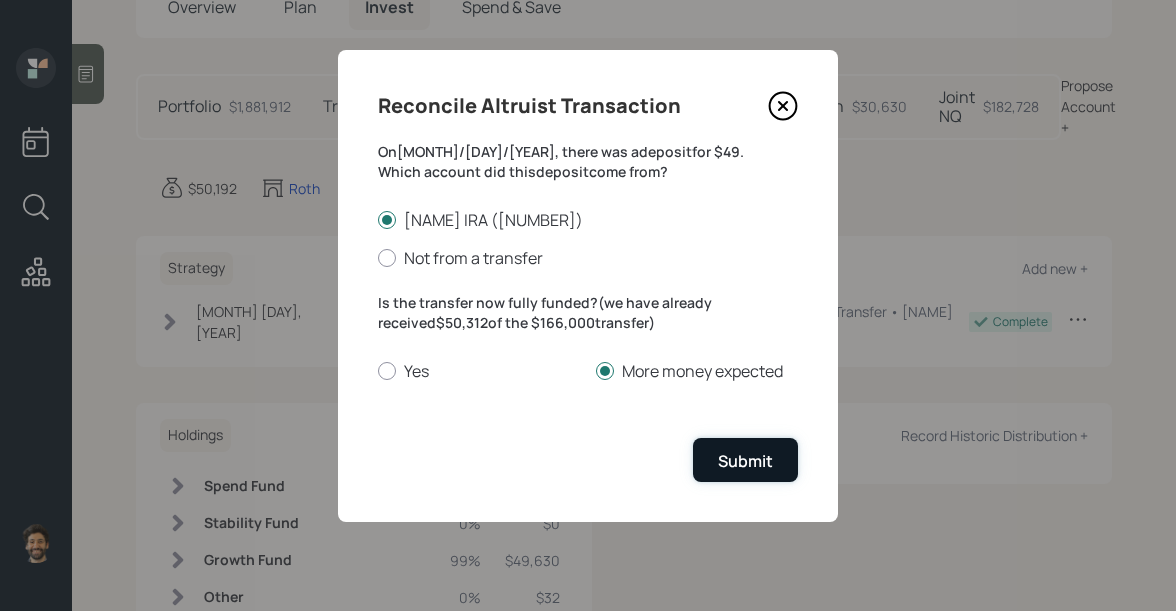 click on "Submit" at bounding box center (745, 461) 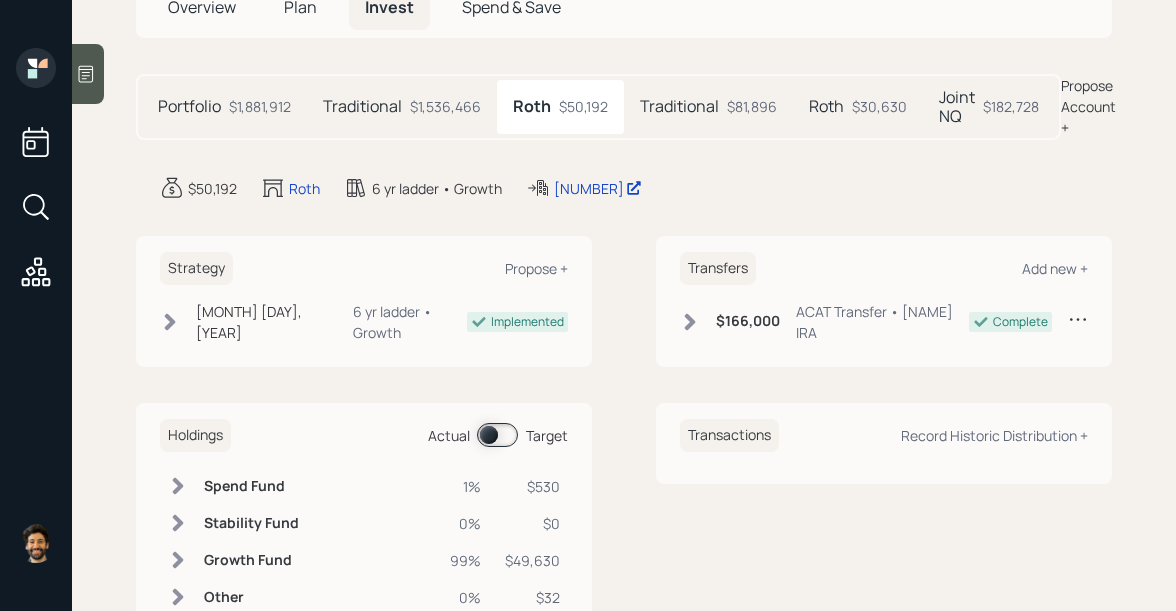 click on "$1,881,912" at bounding box center [260, 106] 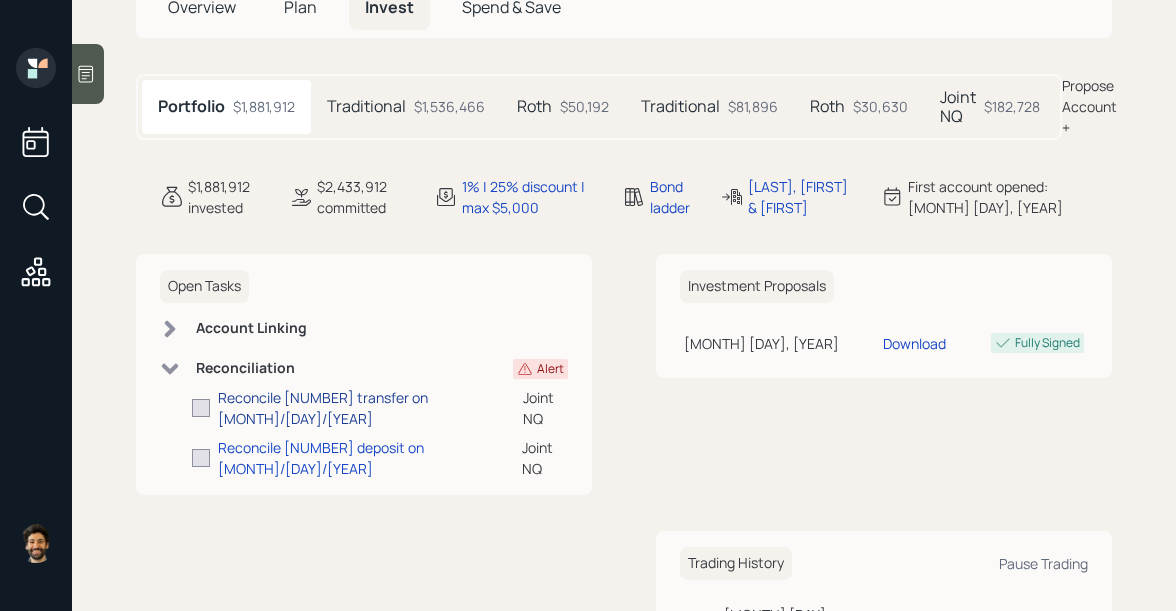 click on "Reconcile [NUMBER] transfer on [MONTH]/[DAY]/[YEAR]" at bounding box center [370, 408] 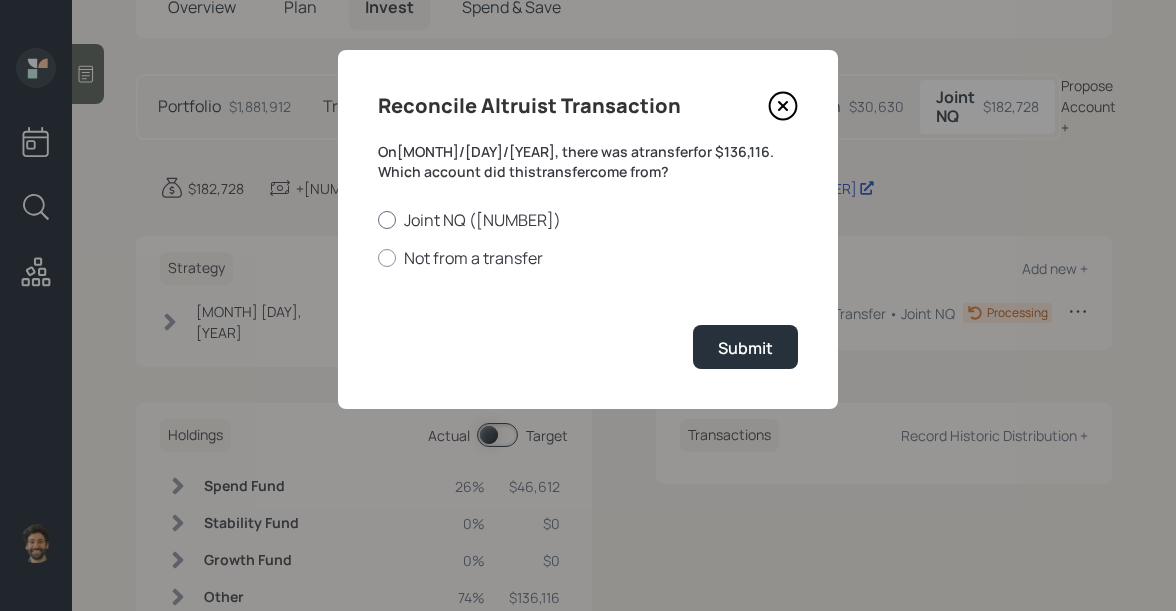 click on "Joint NQ ([NUMBER])" at bounding box center (588, 220) 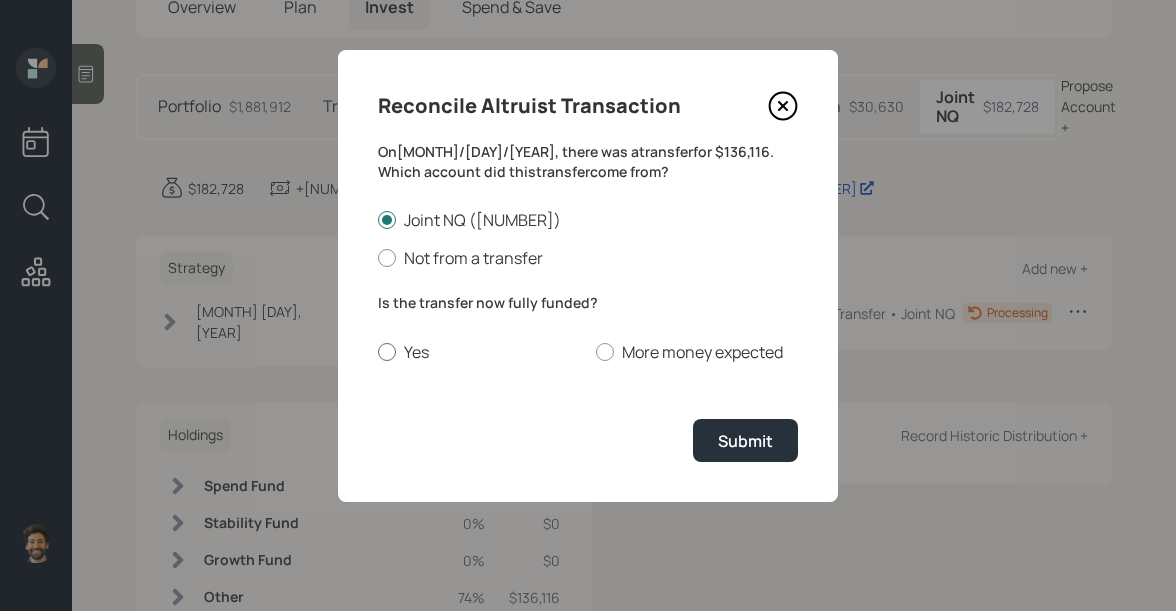 click on "Yes" at bounding box center [479, 352] 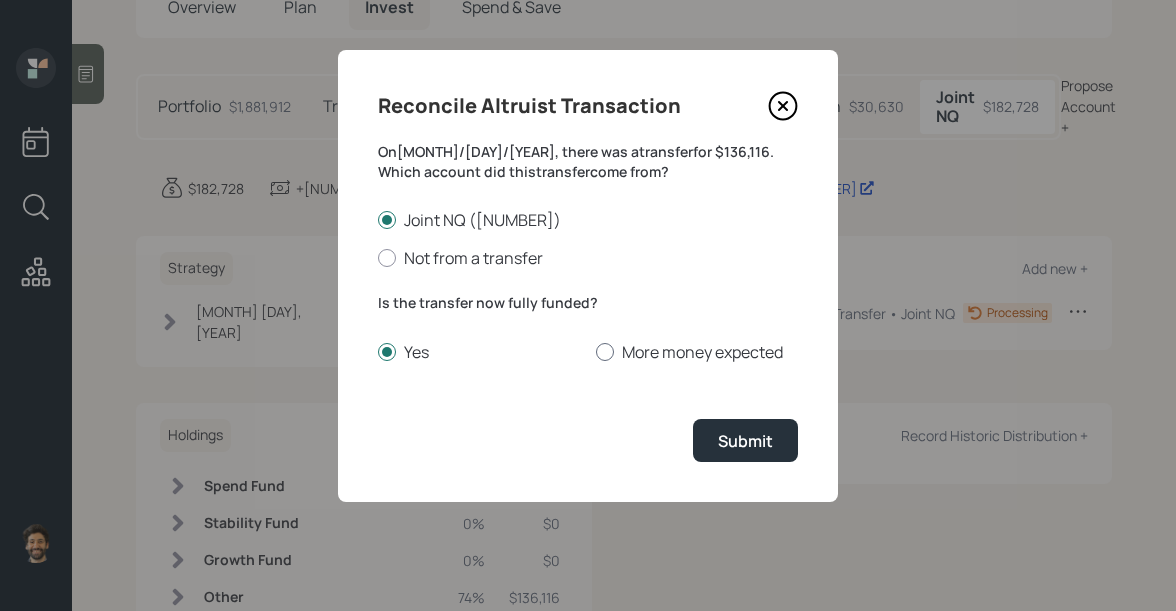 click on "More money expected" at bounding box center [697, 352] 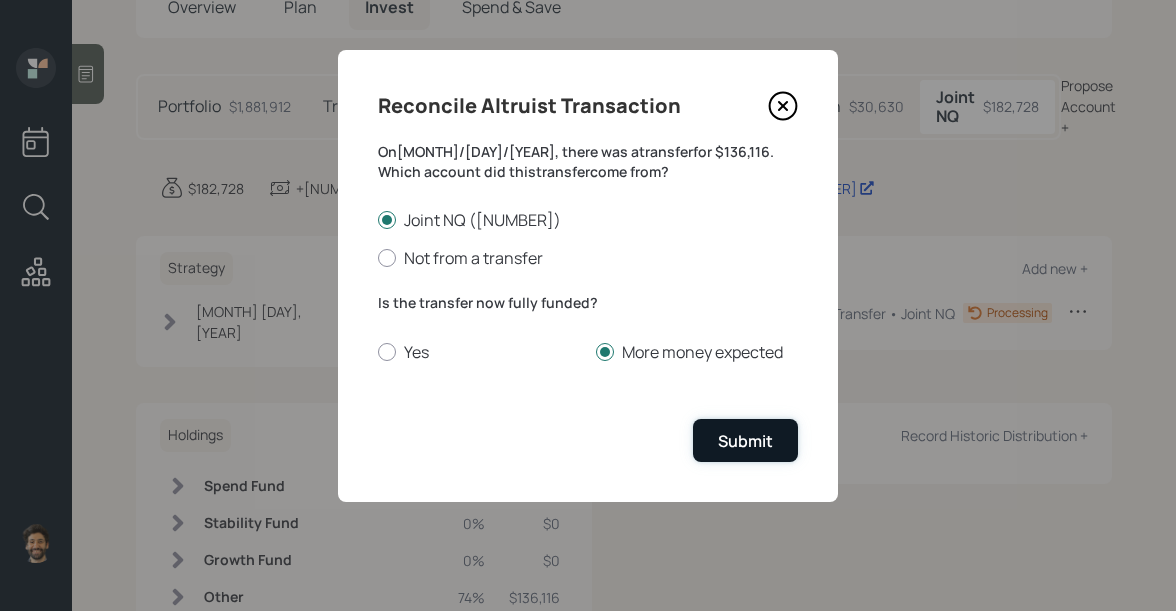 click on "Submit" at bounding box center [745, 441] 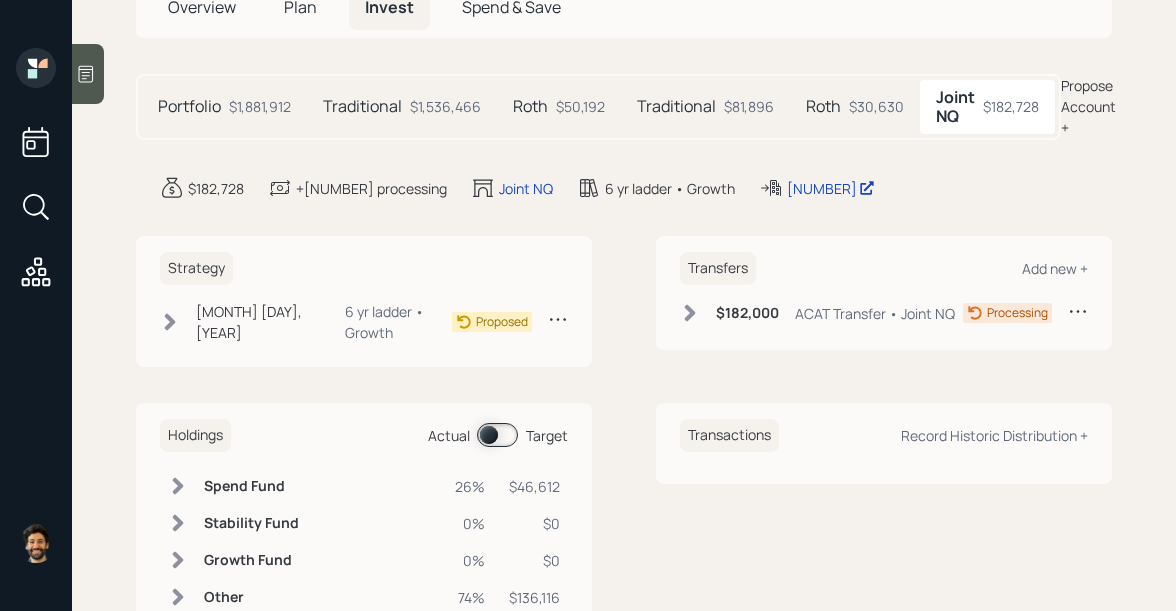 click at bounding box center (690, 313) 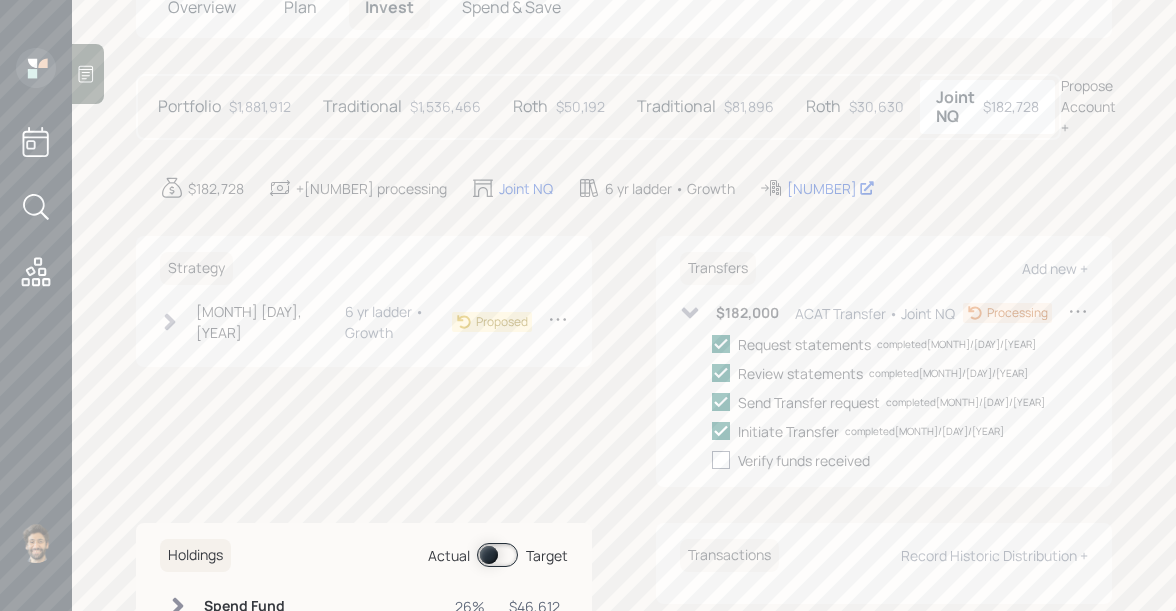 click at bounding box center [721, 460] 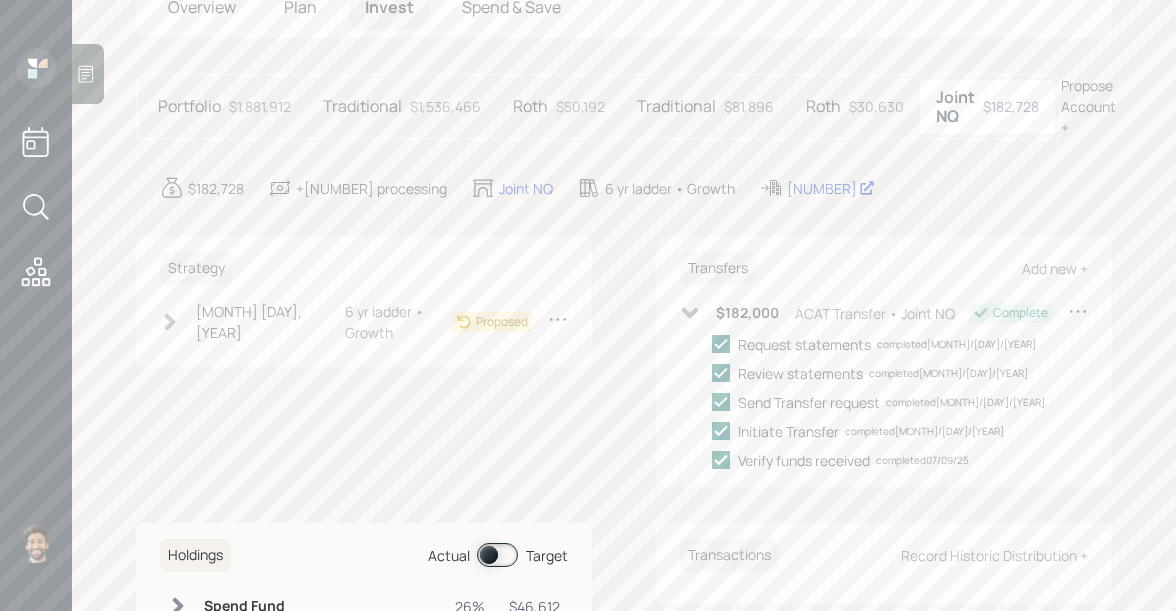 click on "$1,881,912" at bounding box center [260, 106] 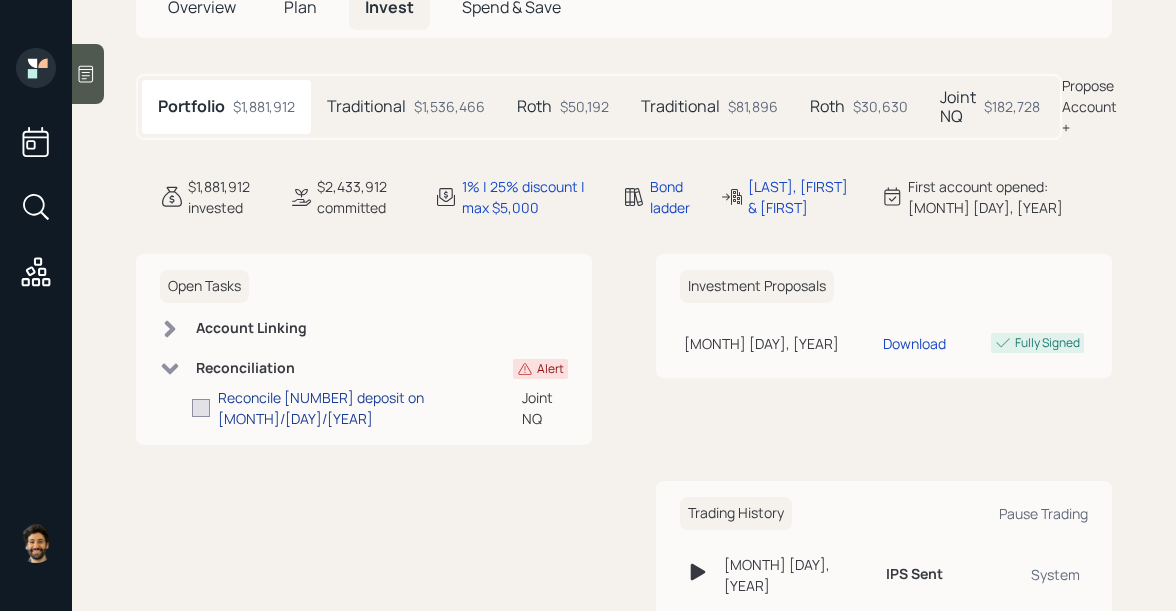 click on "Reconcile [NUMBER] deposit on [MONTH]/[DAY]/[YEAR]" at bounding box center (370, 408) 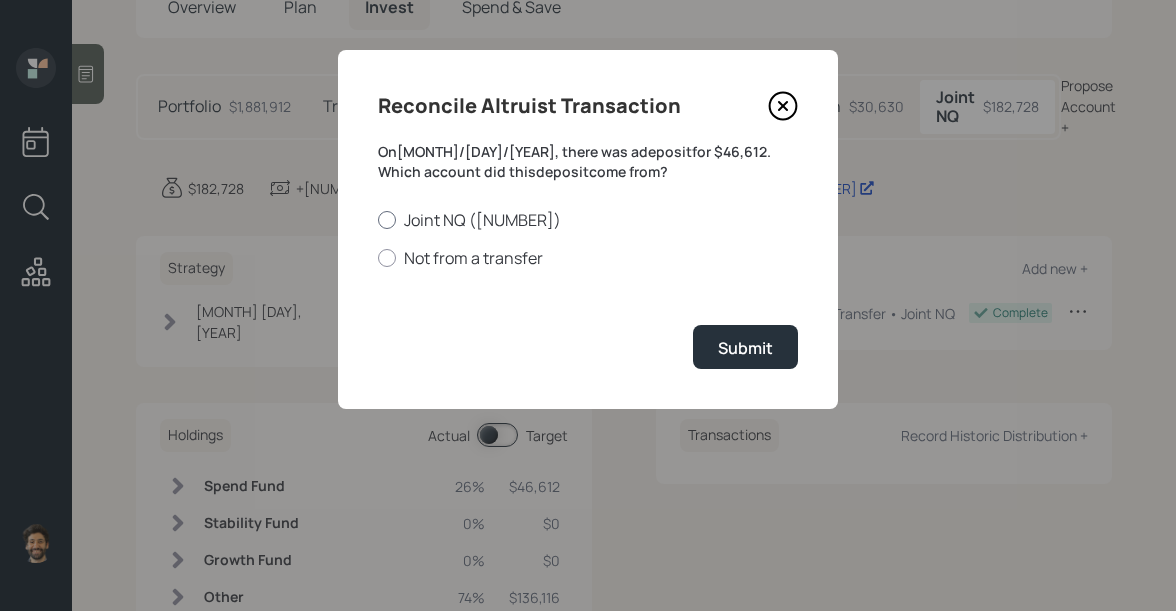 click on "Joint NQ ([NUMBER])" at bounding box center [588, 220] 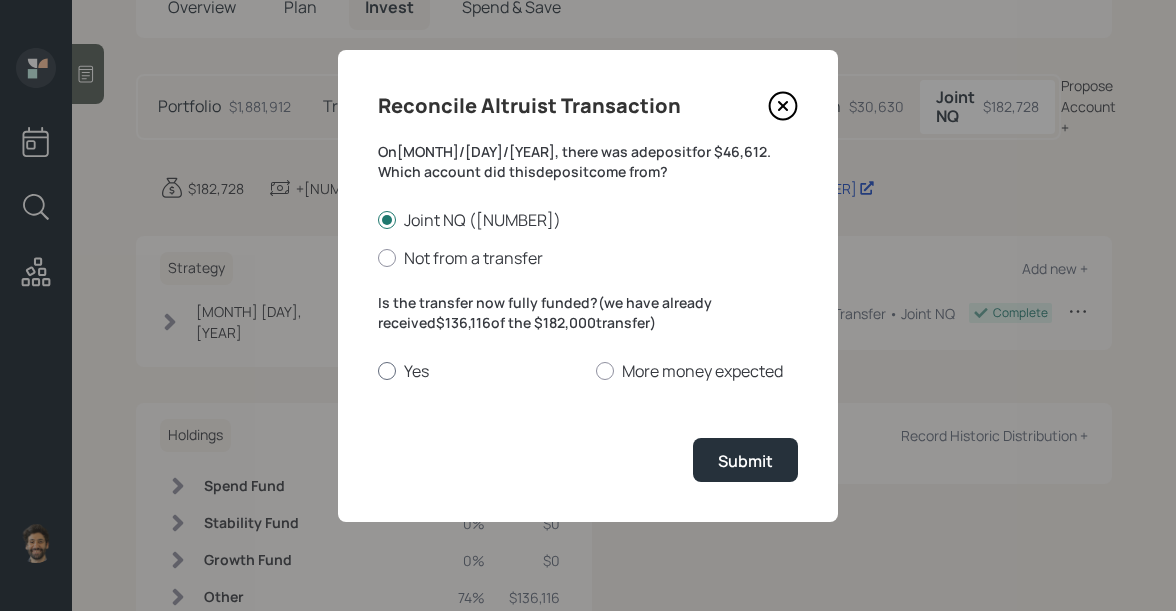 click on "Yes" at bounding box center [479, 371] 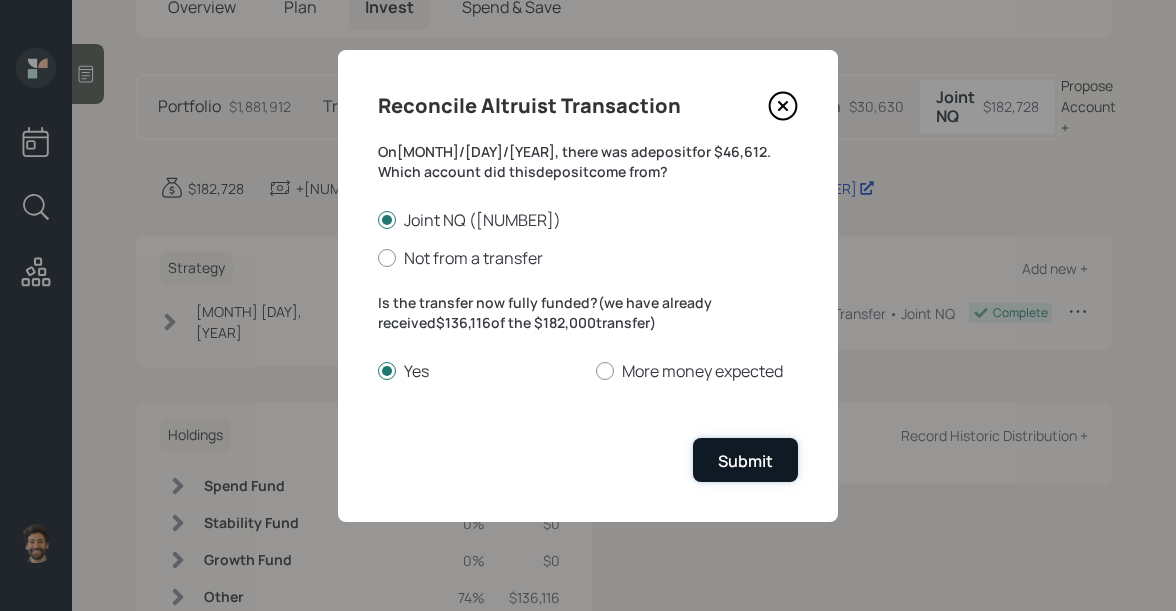 click on "Submit" at bounding box center (745, 461) 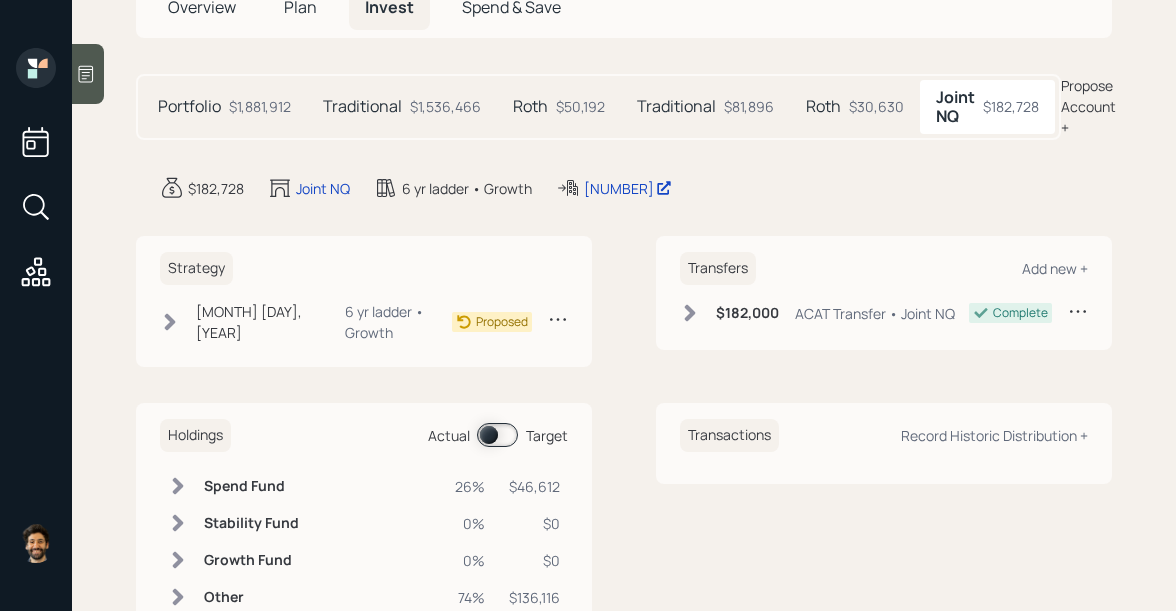 click on "Roth $30,630" at bounding box center [855, 107] 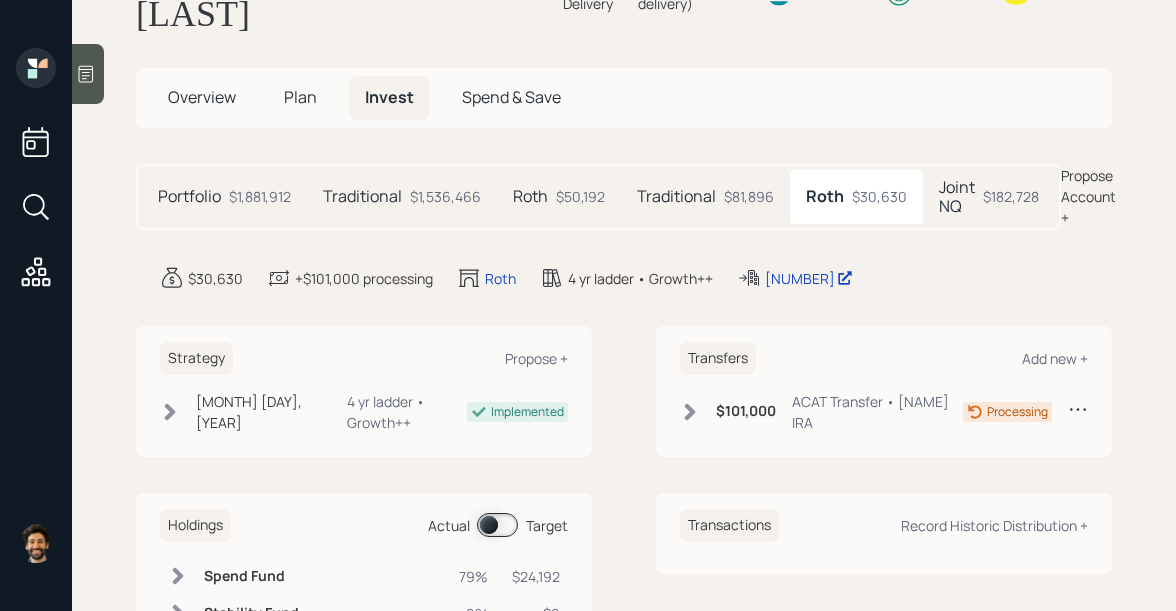 scroll, scrollTop: 0, scrollLeft: 0, axis: both 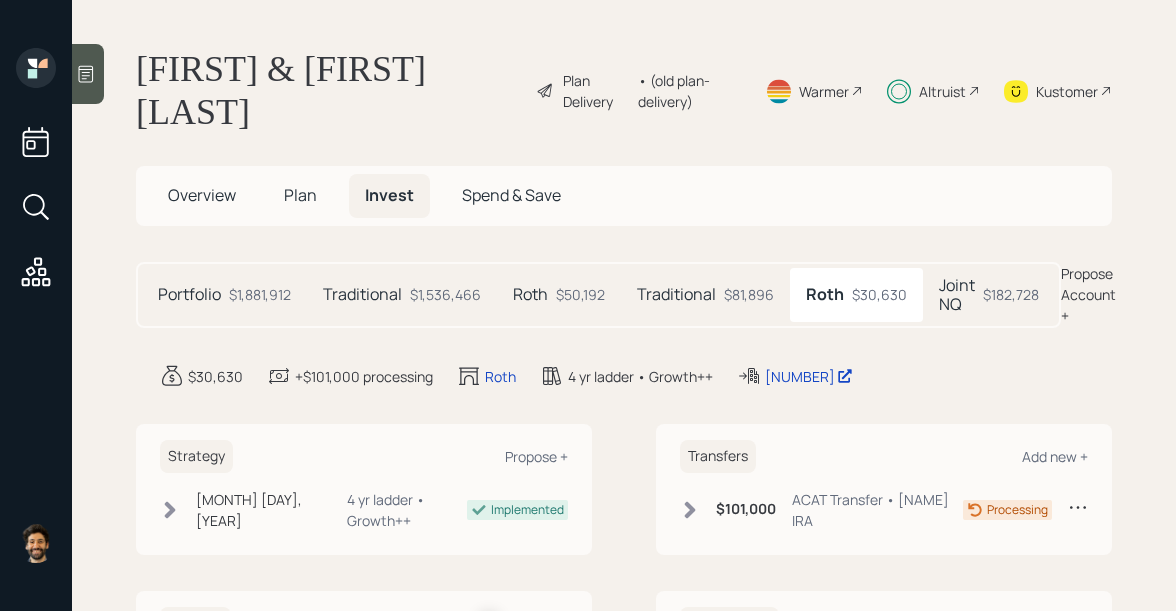 click on "Altruist" at bounding box center [595, 91] 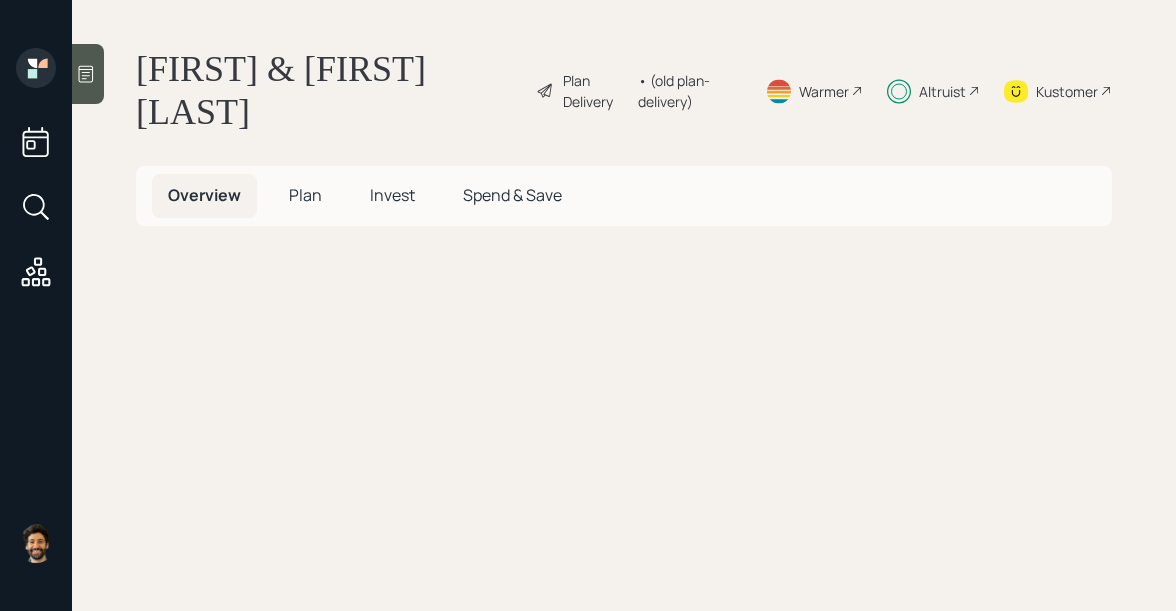 scroll, scrollTop: 0, scrollLeft: 0, axis: both 